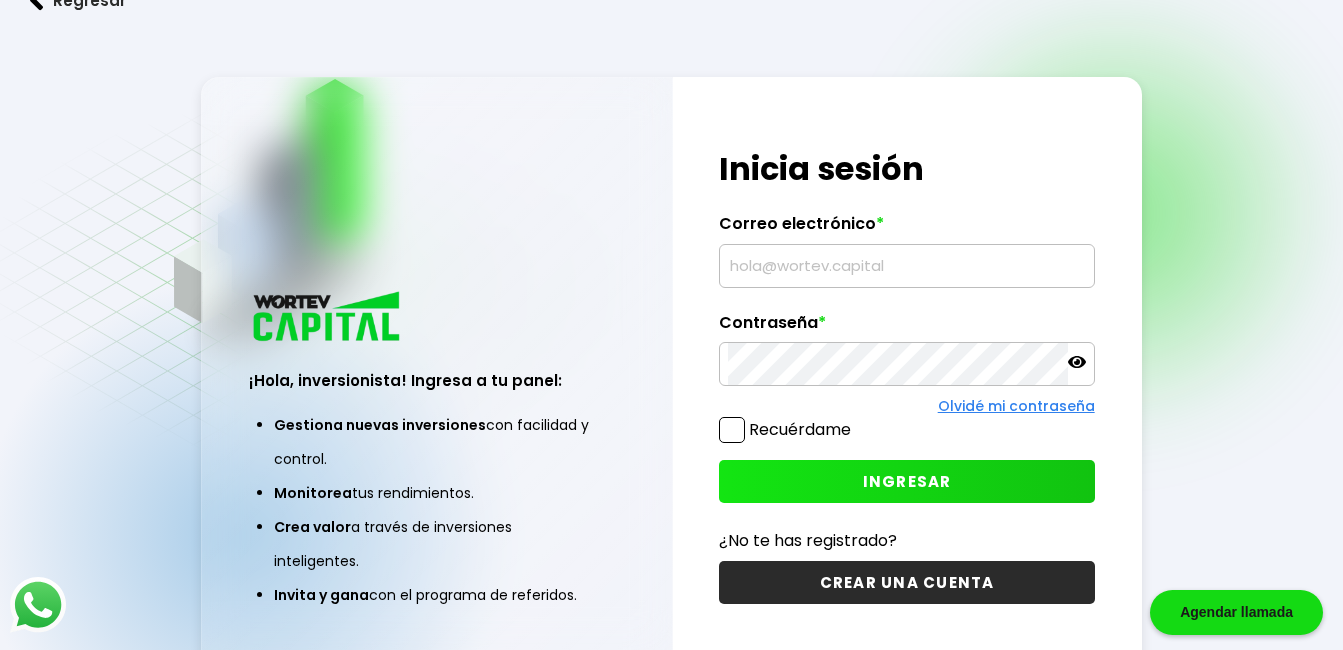 scroll, scrollTop: 0, scrollLeft: 0, axis: both 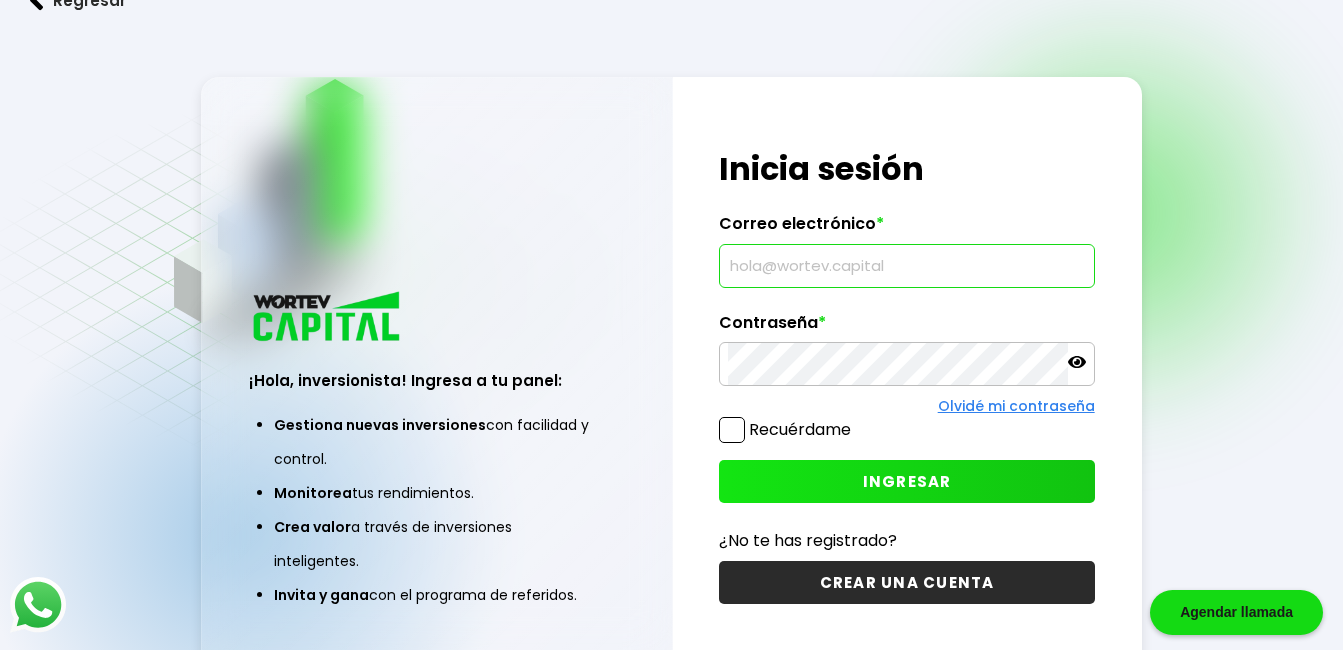 click at bounding box center (906, 266) 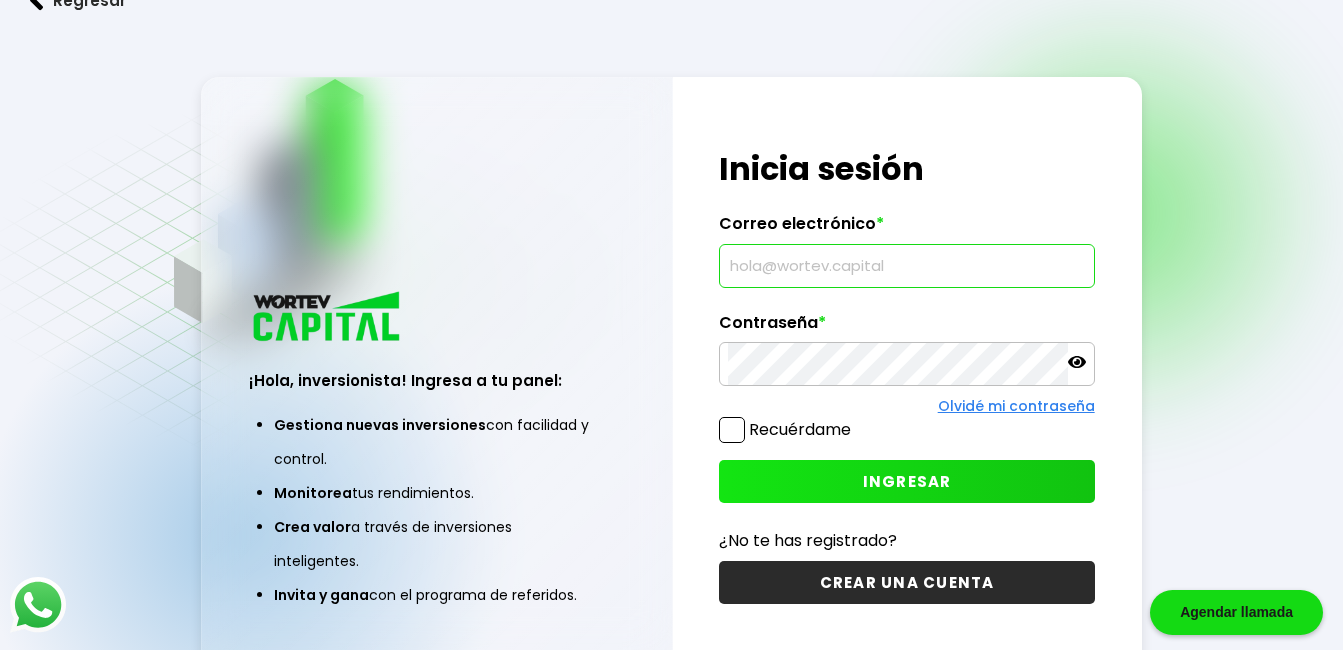 type on "[EMAIL]" 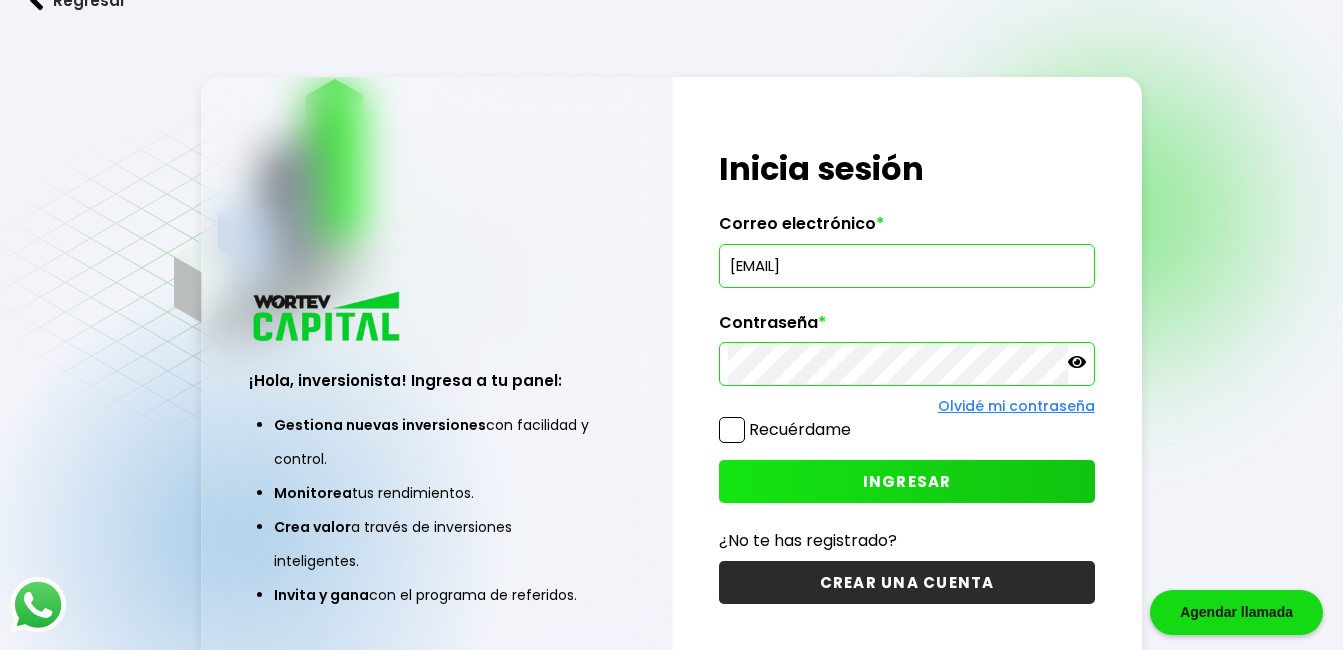 click at bounding box center (906, 364) 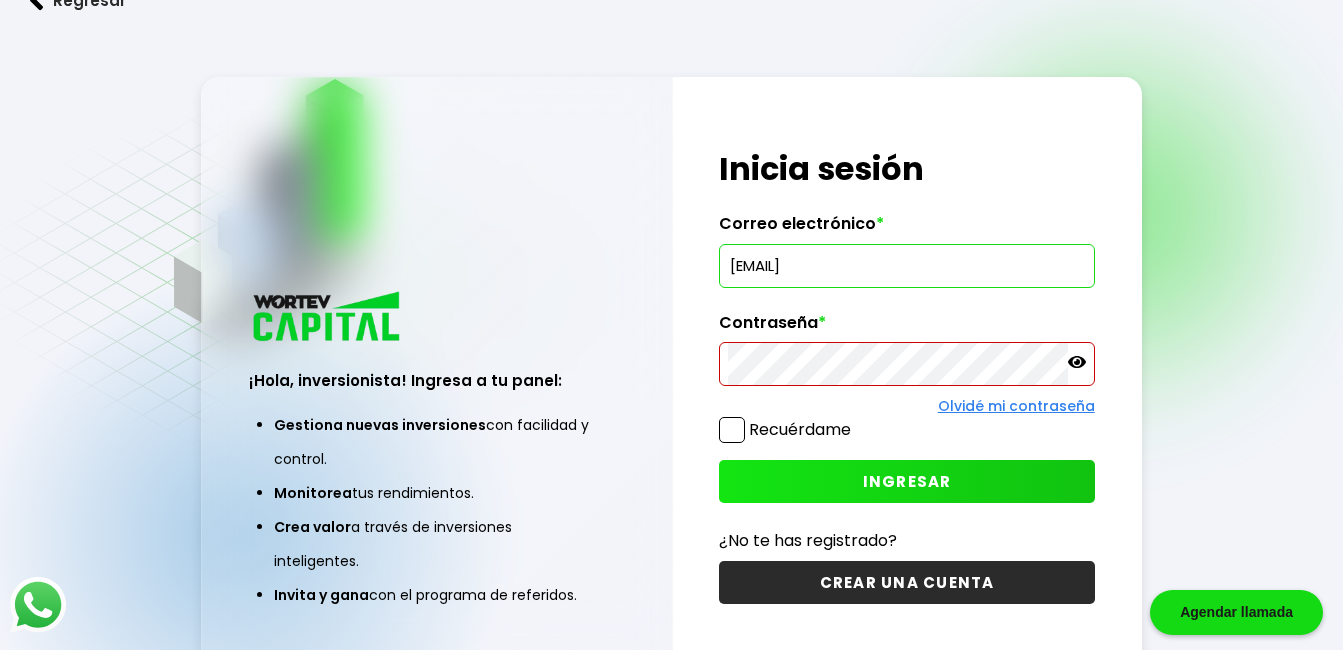 click 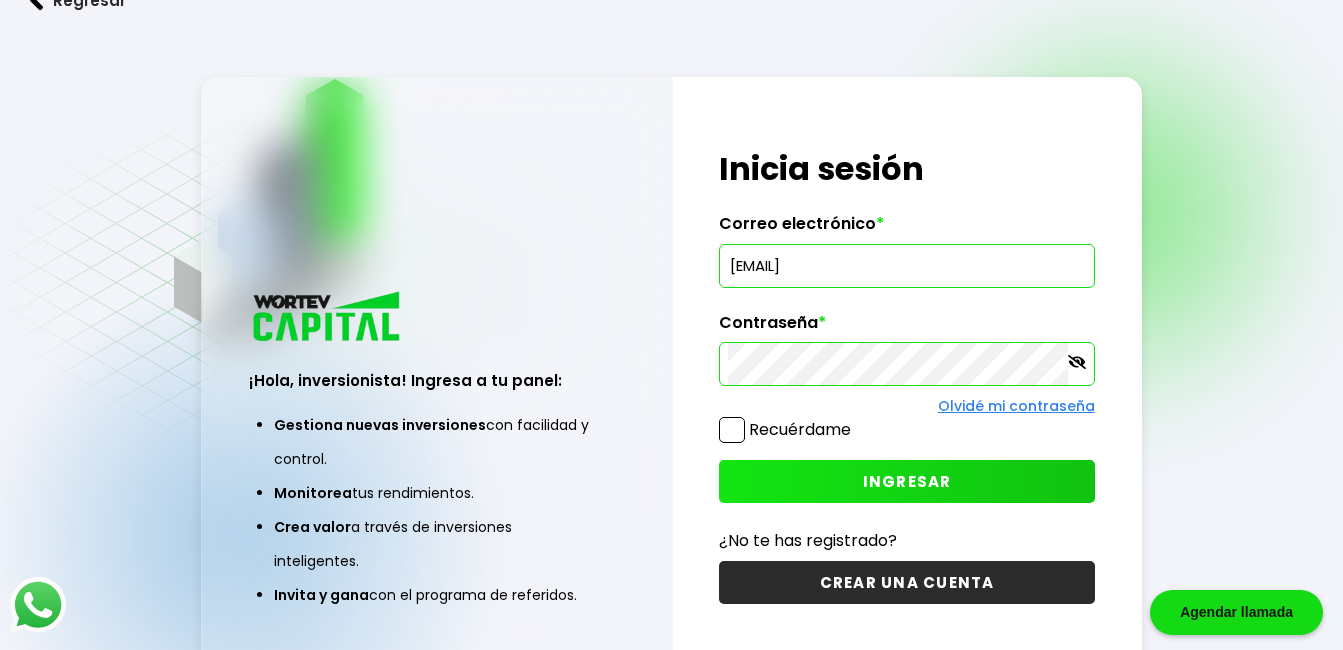 click on "INGRESAR" at bounding box center (906, 481) 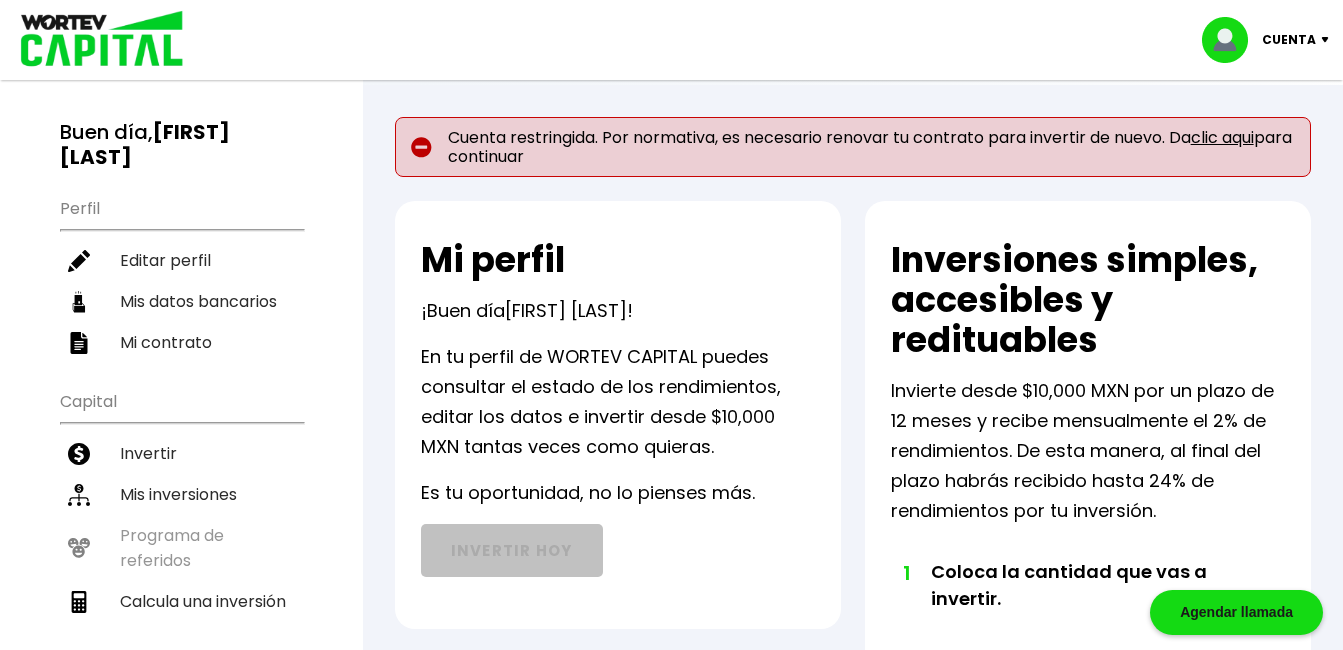 click on "clic aqui" at bounding box center [1222, 137] 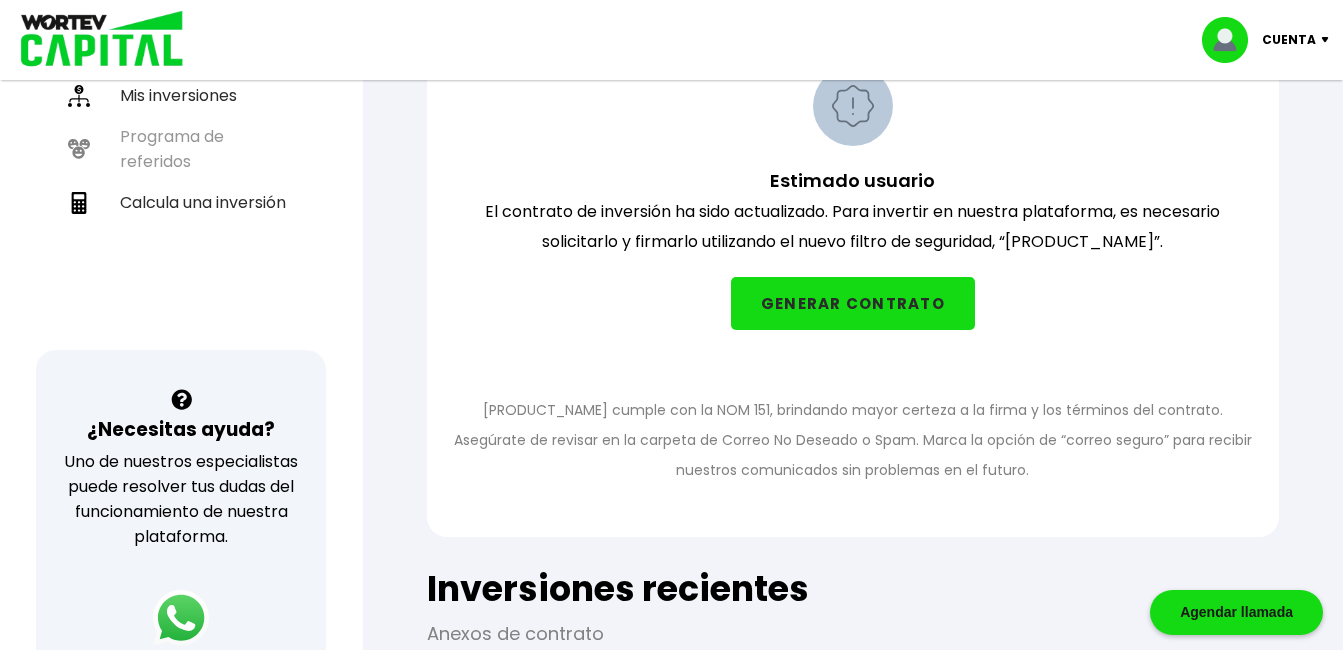 scroll, scrollTop: 400, scrollLeft: 0, axis: vertical 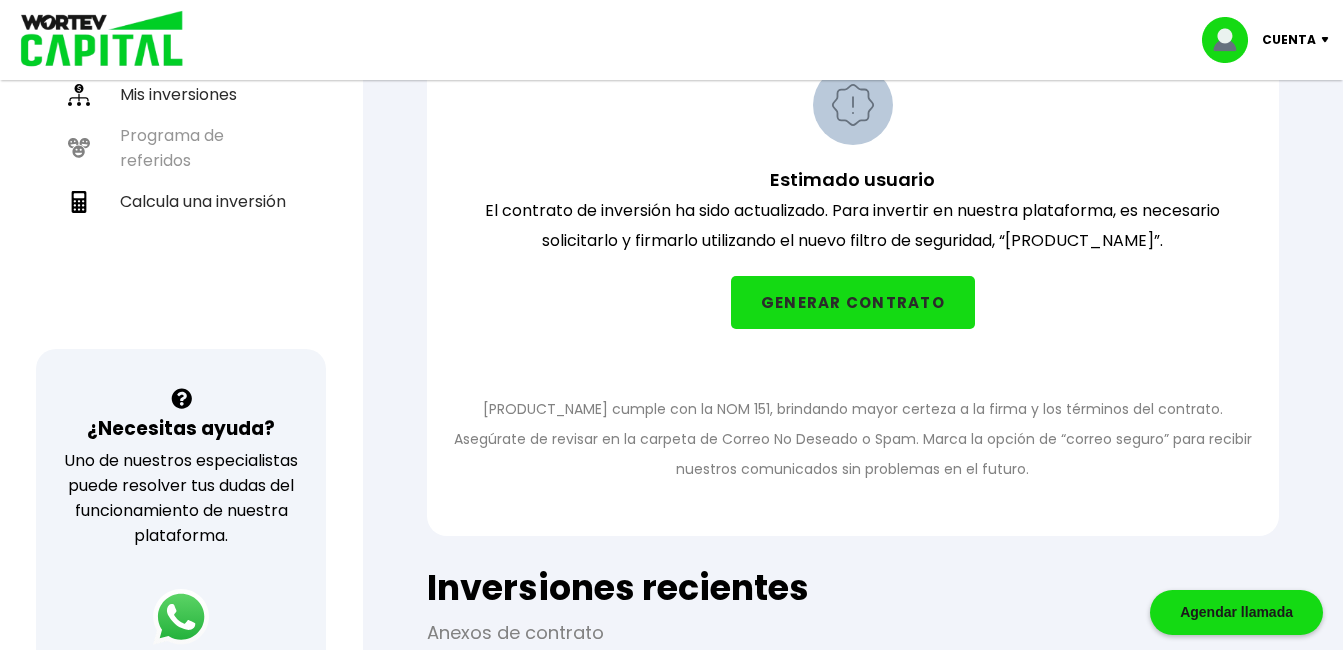 click on "GENERAR CONTRATO" at bounding box center [853, 302] 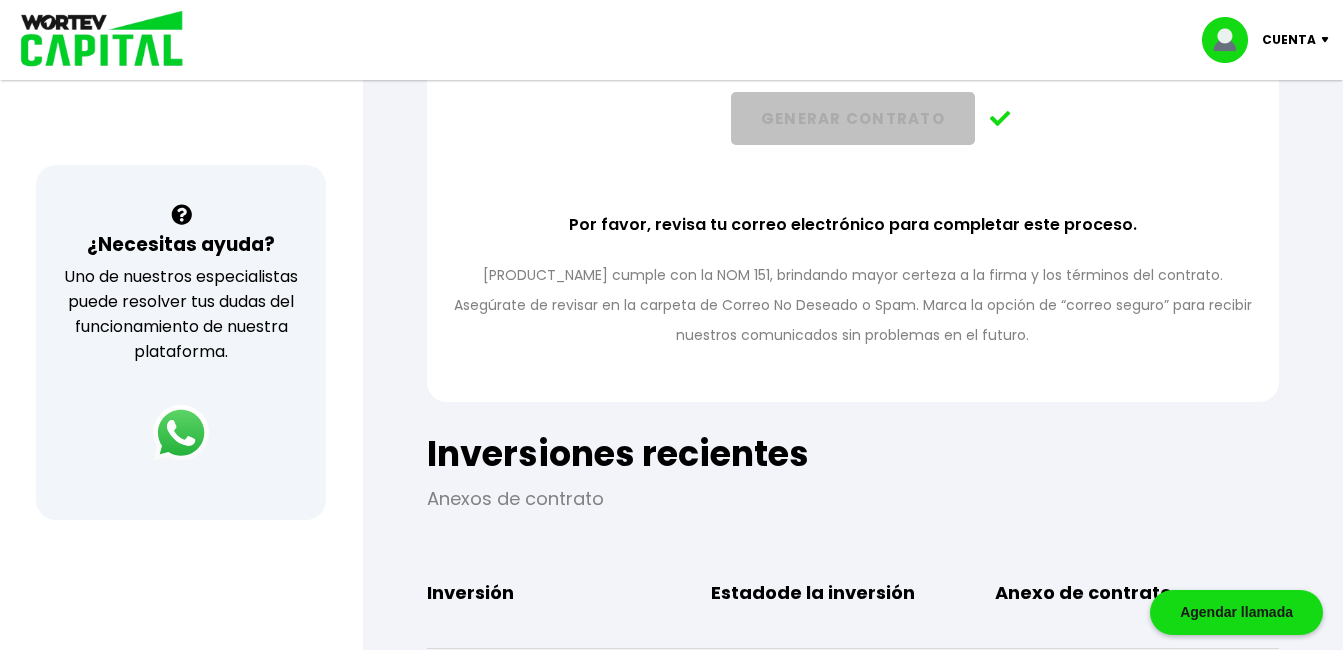 scroll, scrollTop: 586, scrollLeft: 0, axis: vertical 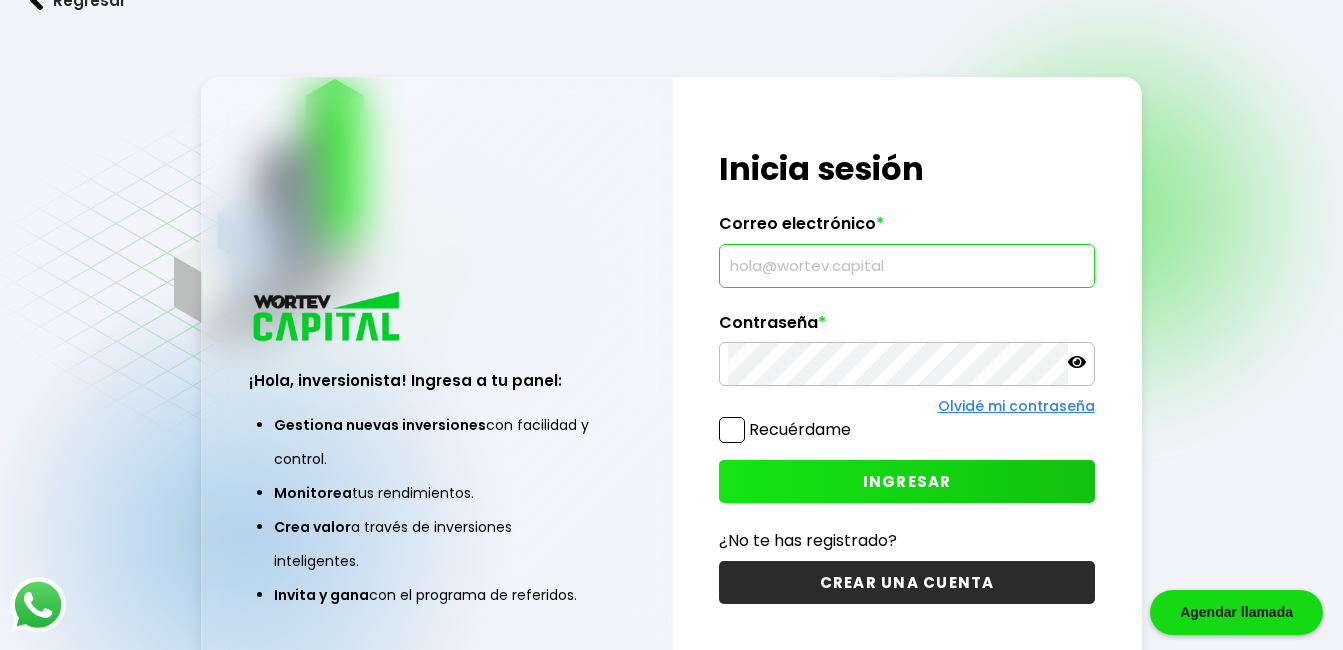 click at bounding box center (906, 266) 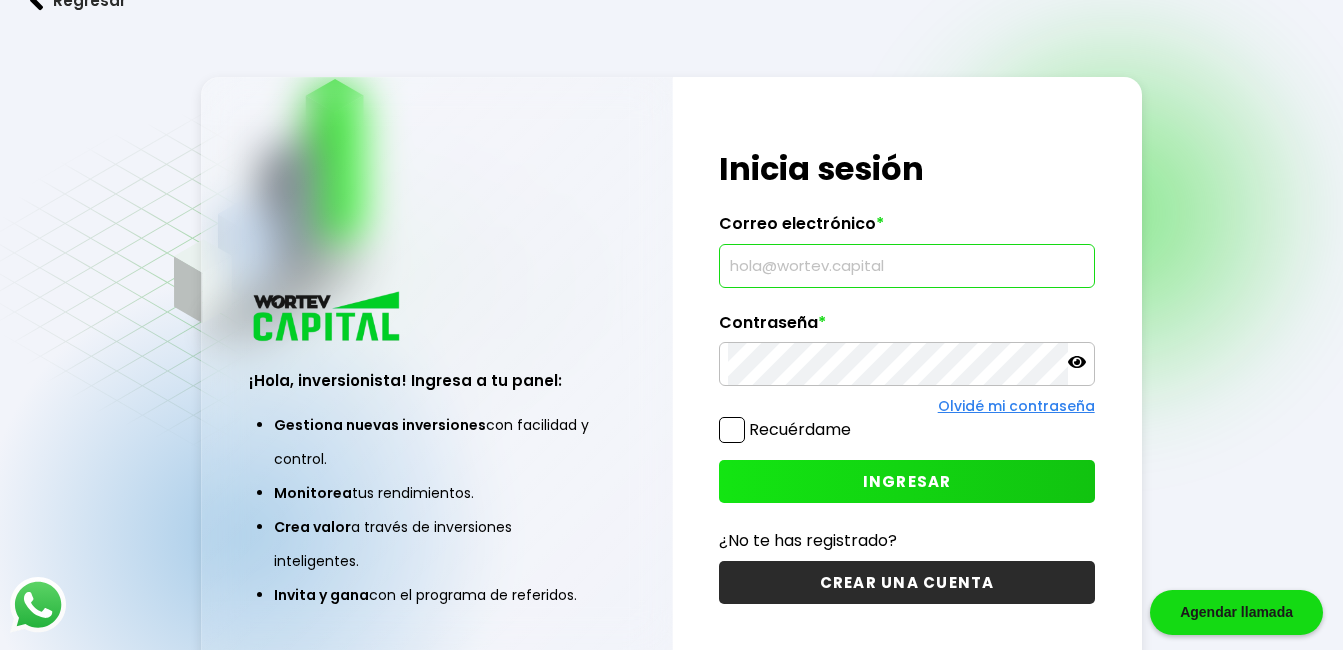 type on "[EMAIL]" 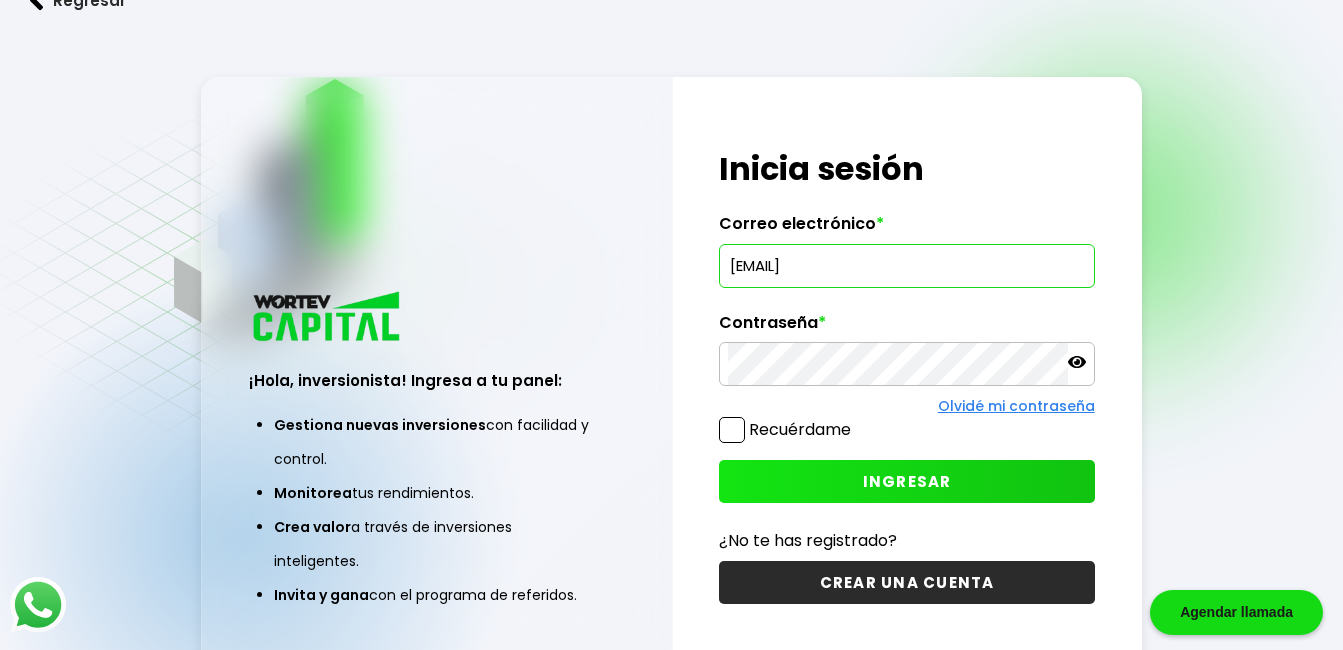 click 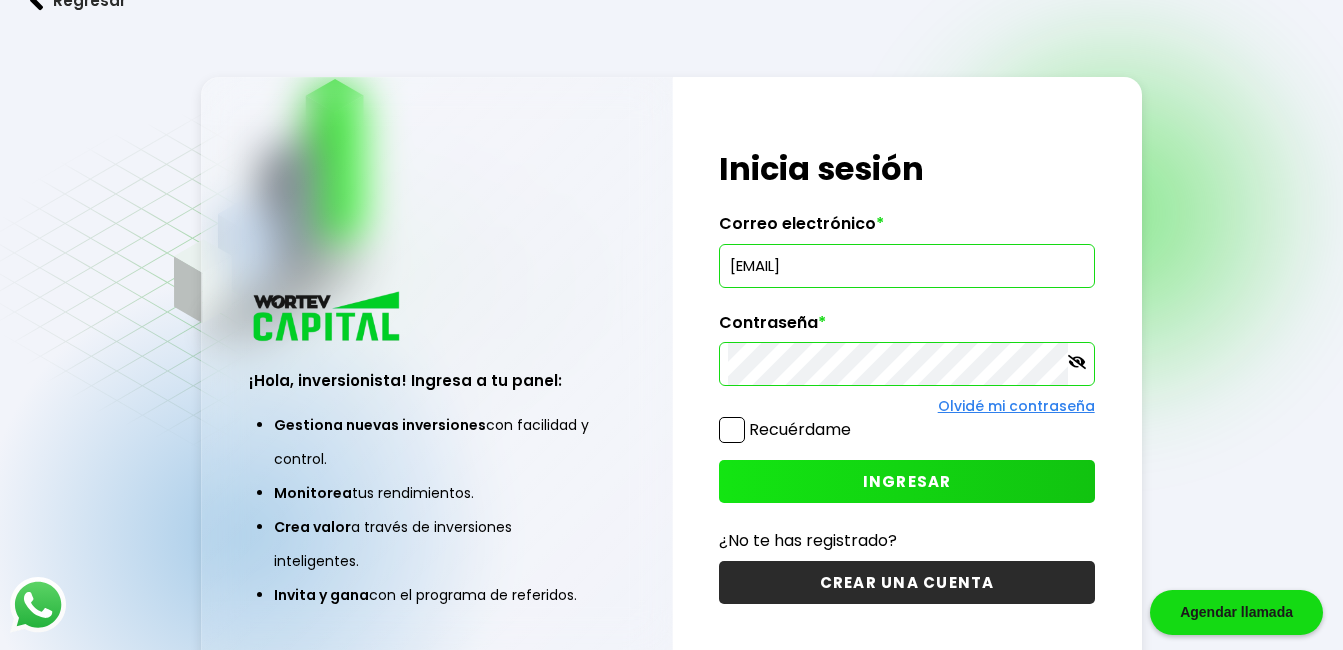 click on "INGRESAR" at bounding box center [907, 481] 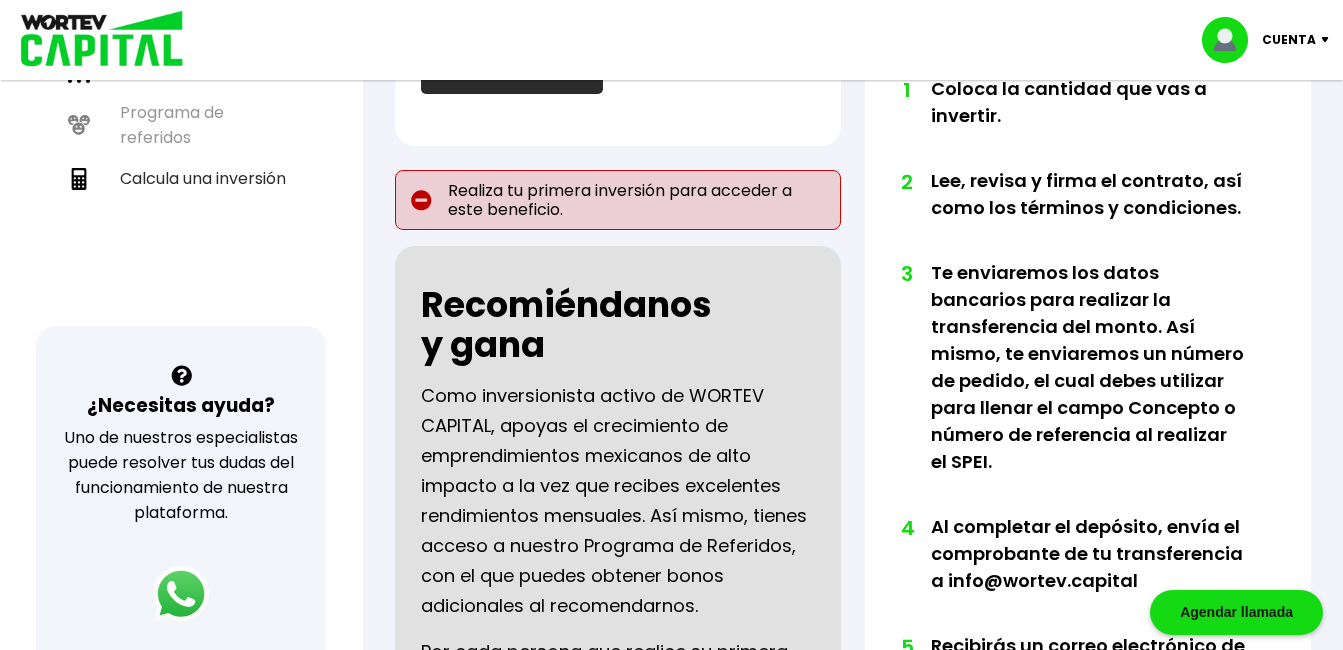 scroll, scrollTop: 0, scrollLeft: 0, axis: both 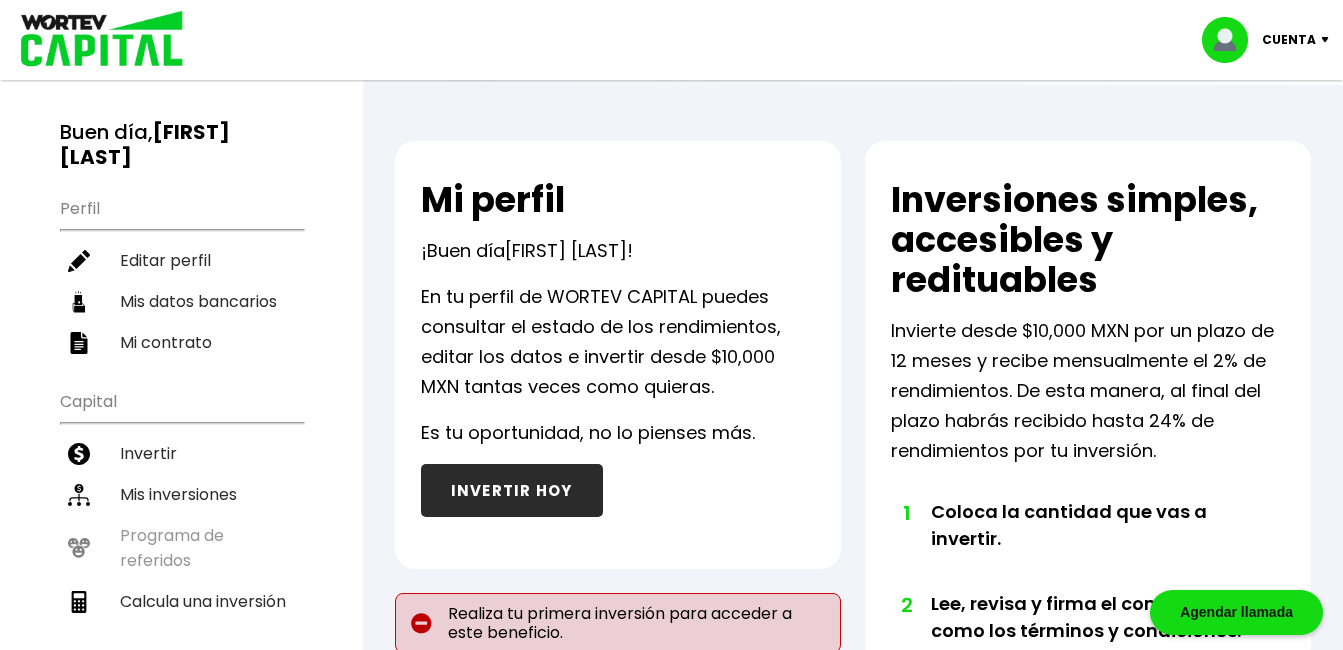 click on "INVERTIR HOY" at bounding box center (512, 490) 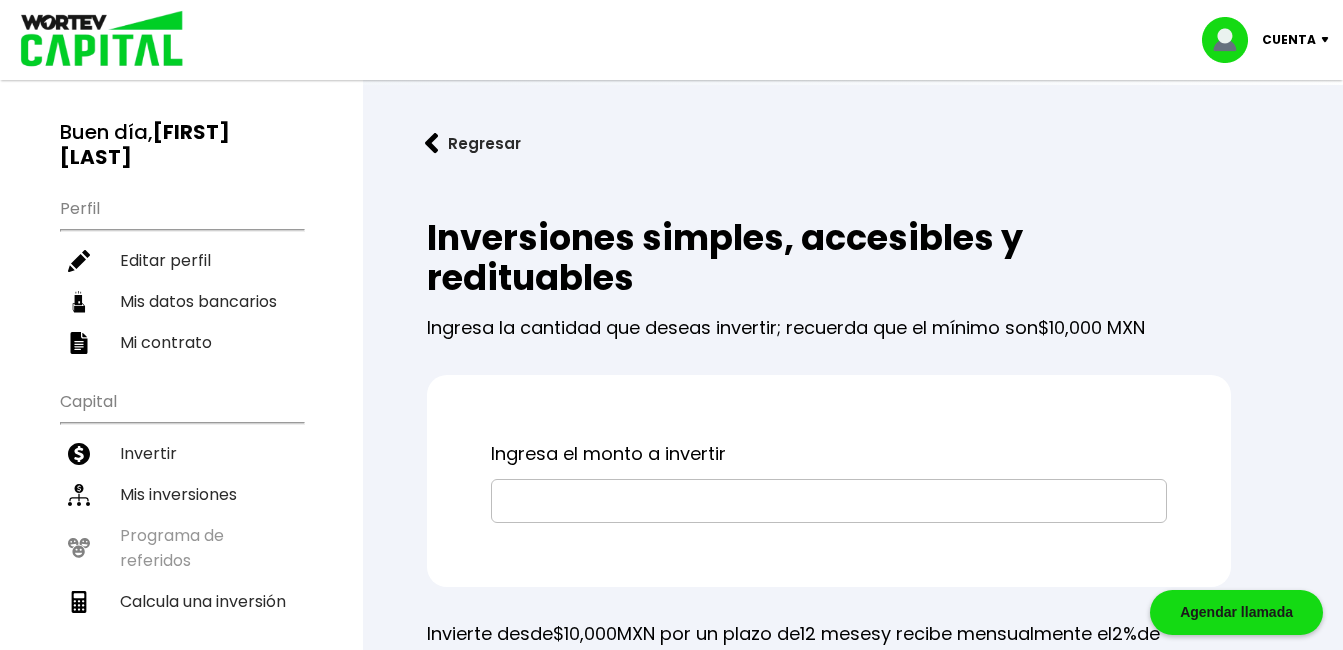click at bounding box center [829, 501] 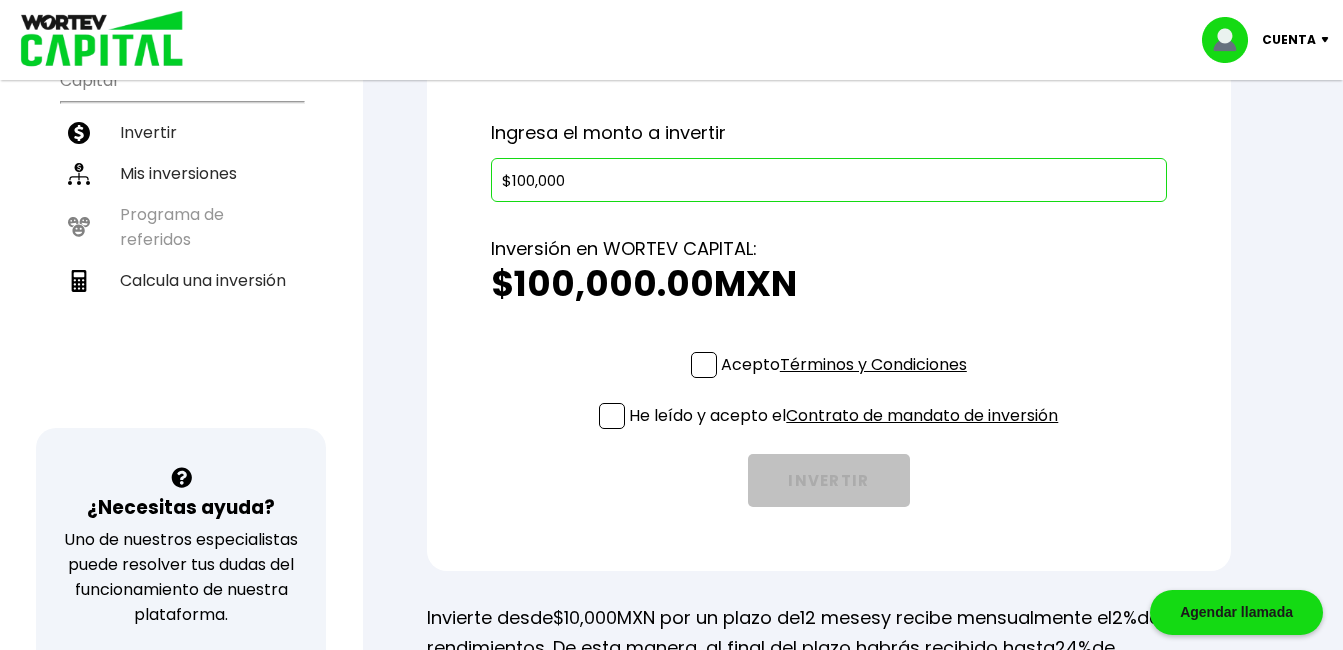 scroll, scrollTop: 370, scrollLeft: 0, axis: vertical 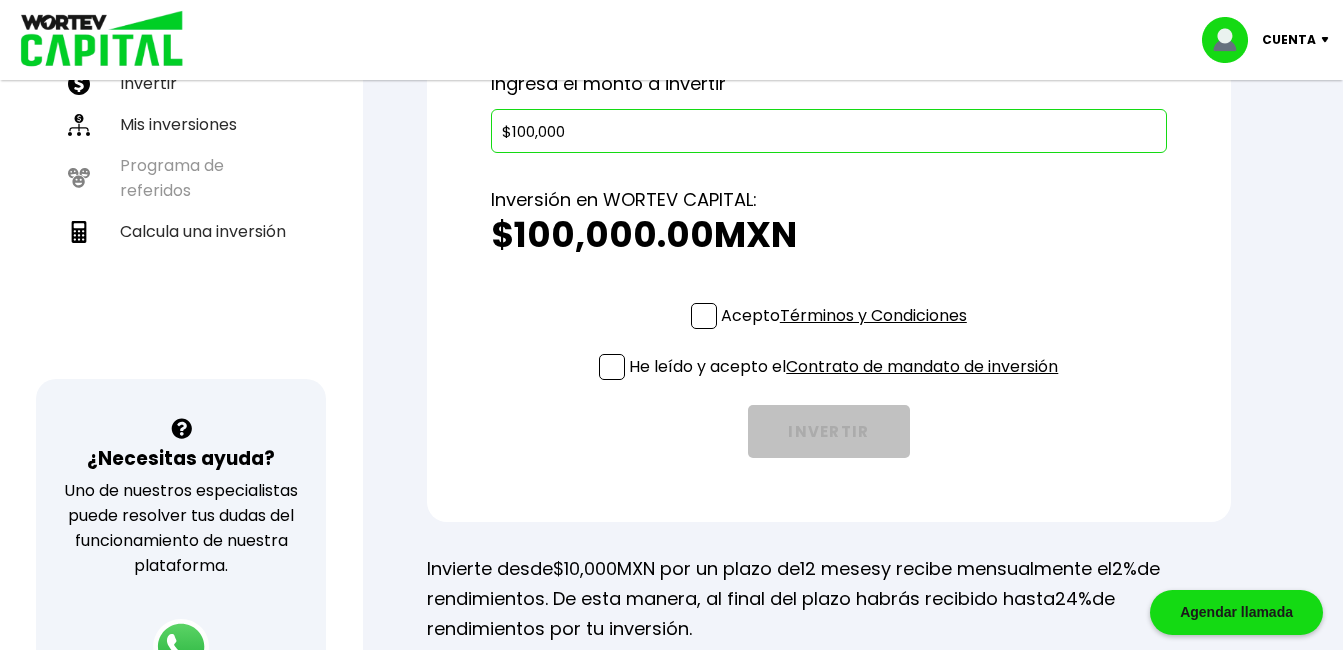 type on "$100,000" 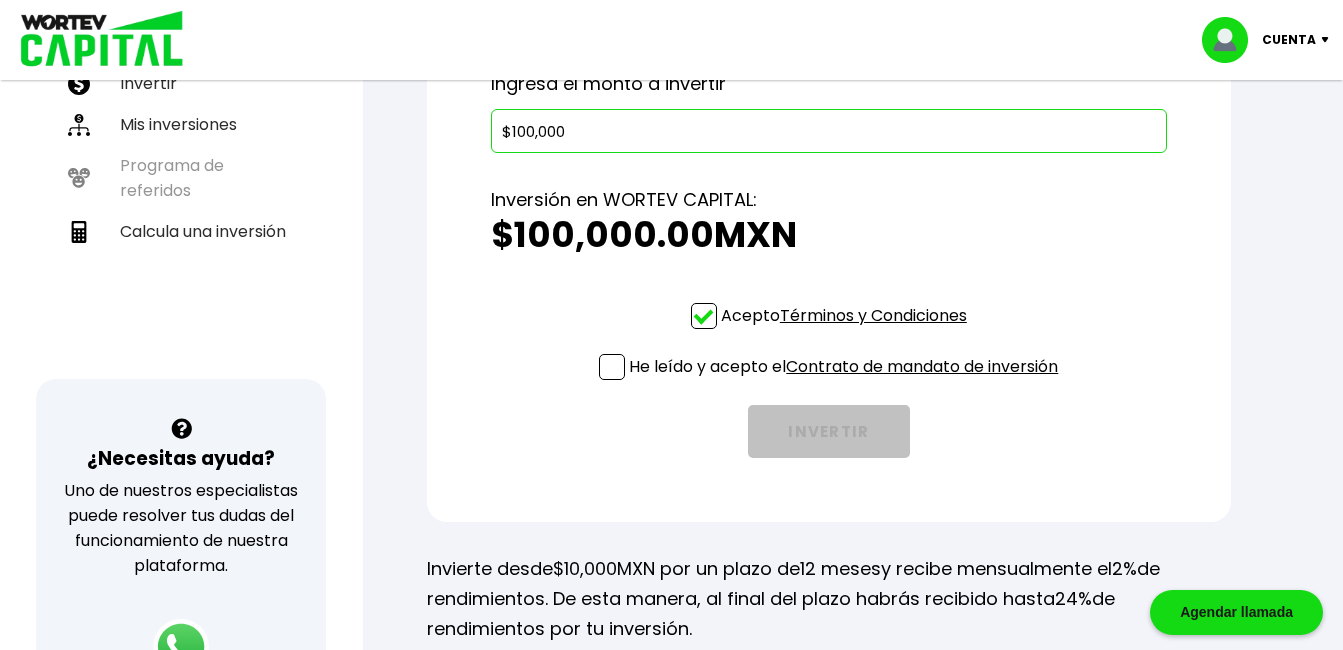 click at bounding box center [612, 367] 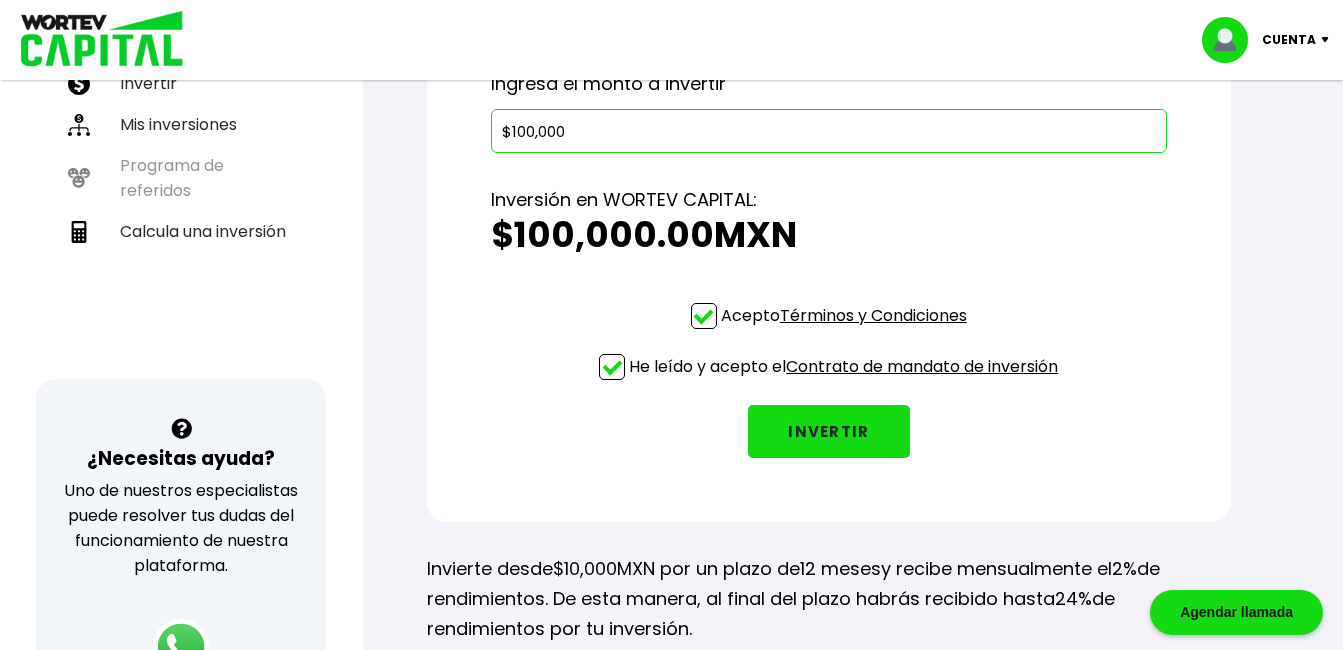 click on "INVERTIR" at bounding box center (829, 431) 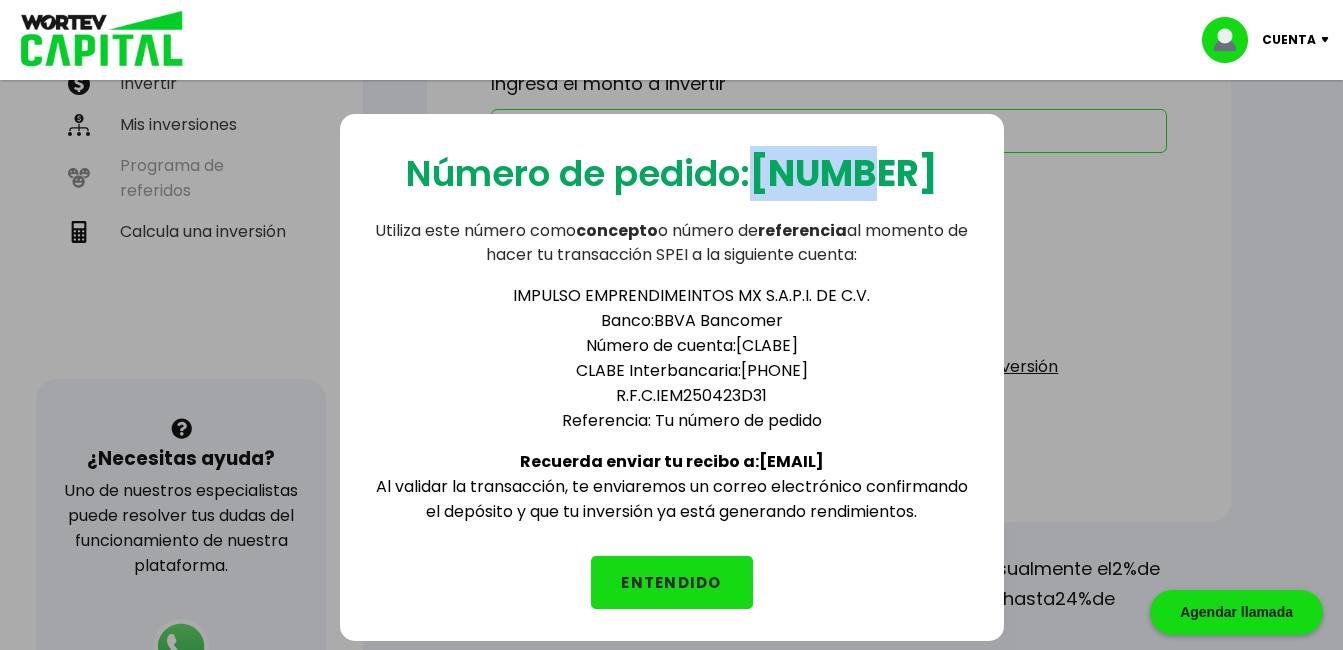 drag, startPoint x: 795, startPoint y: 174, endPoint x: 926, endPoint y: 174, distance: 131 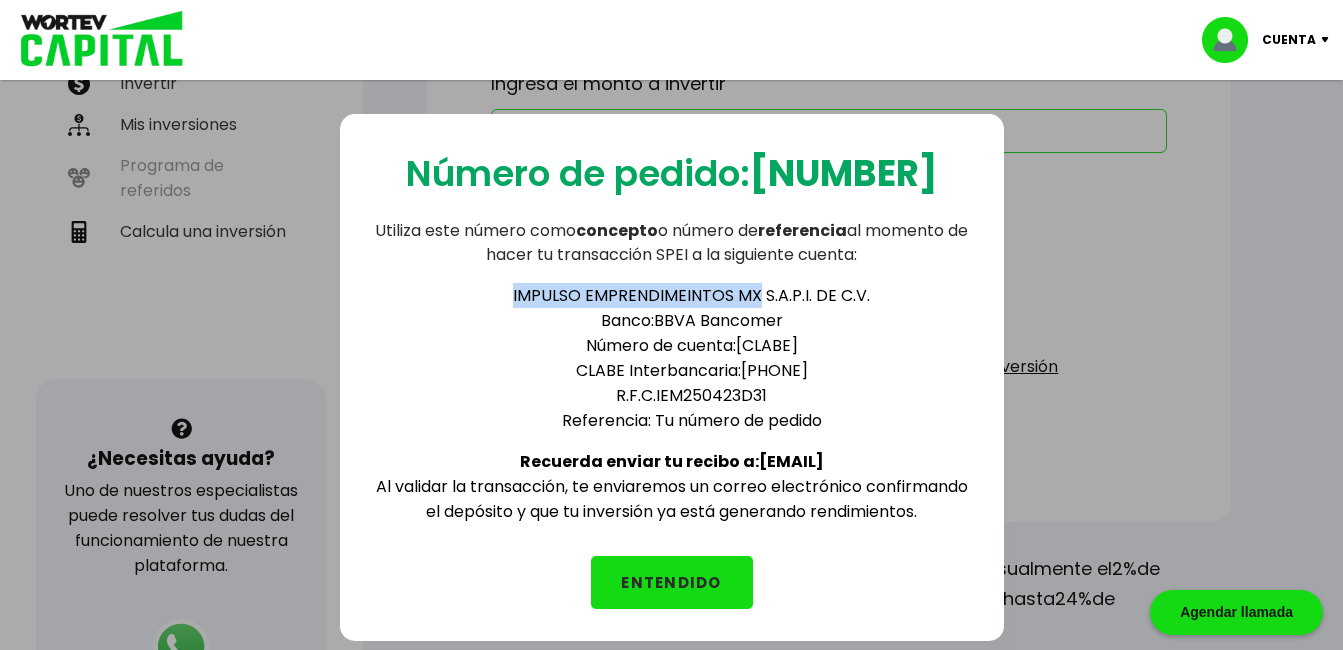drag, startPoint x: 760, startPoint y: 297, endPoint x: 503, endPoint y: 291, distance: 257.07004 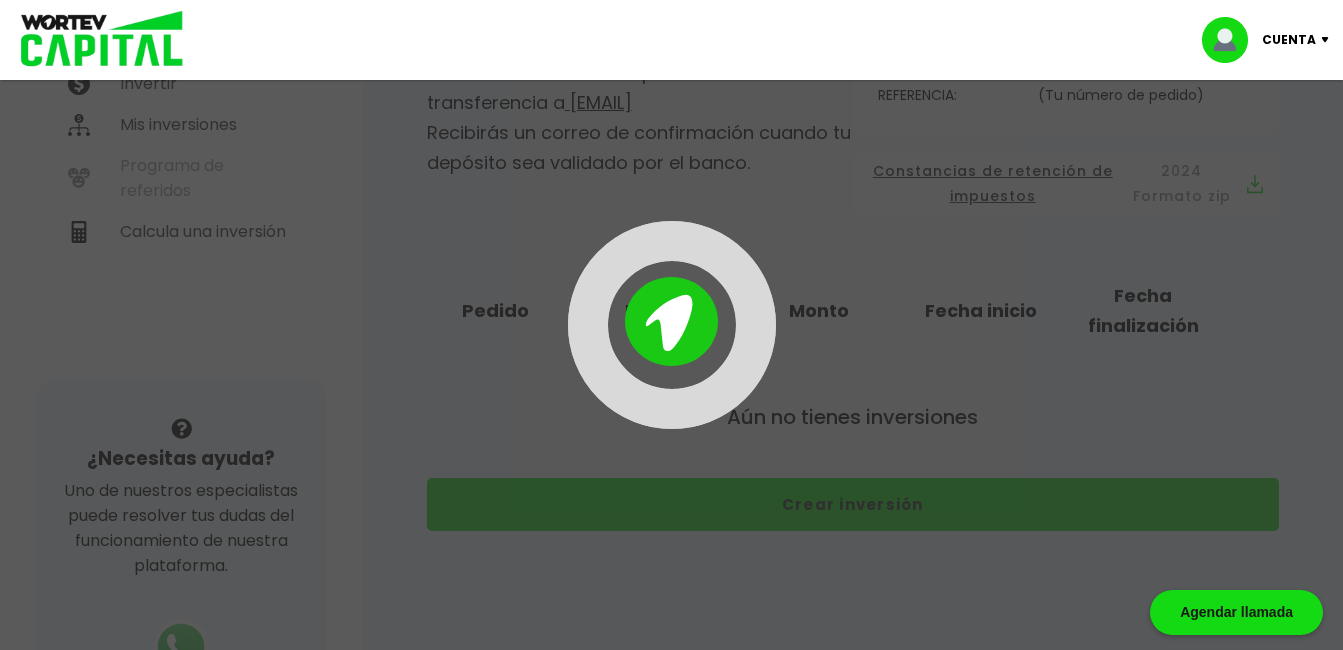 scroll, scrollTop: 0, scrollLeft: 0, axis: both 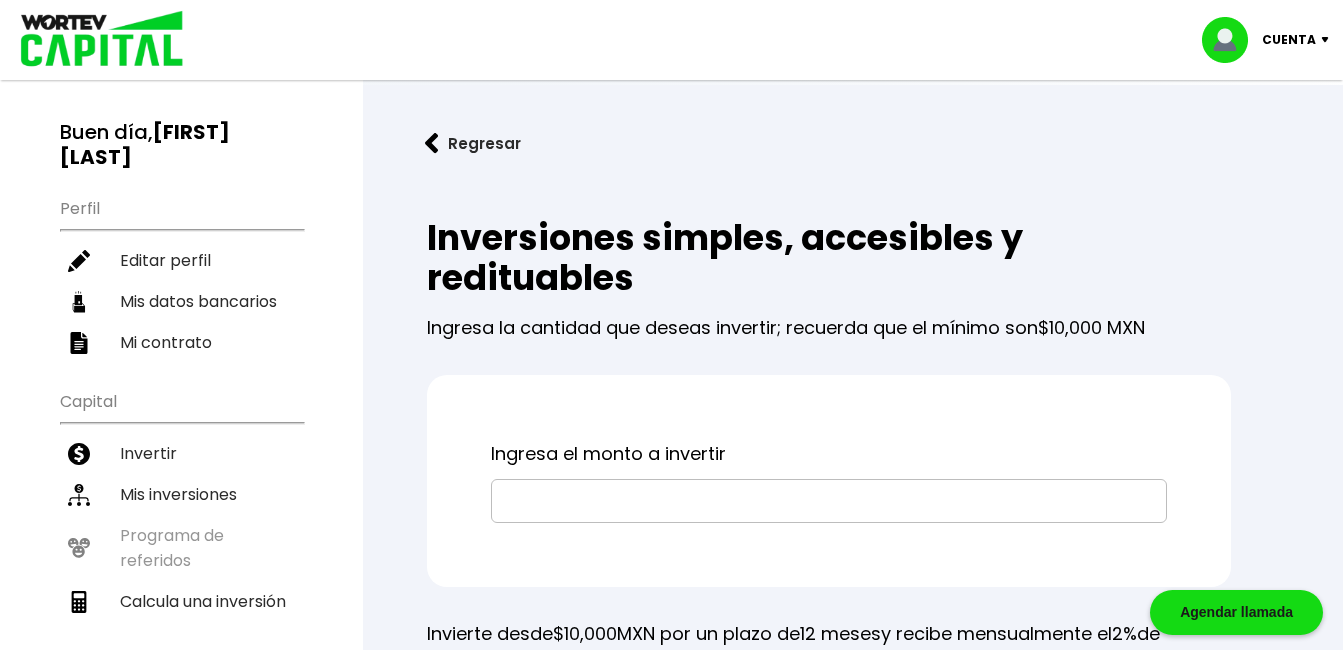 click on "Cuenta" at bounding box center (1289, 40) 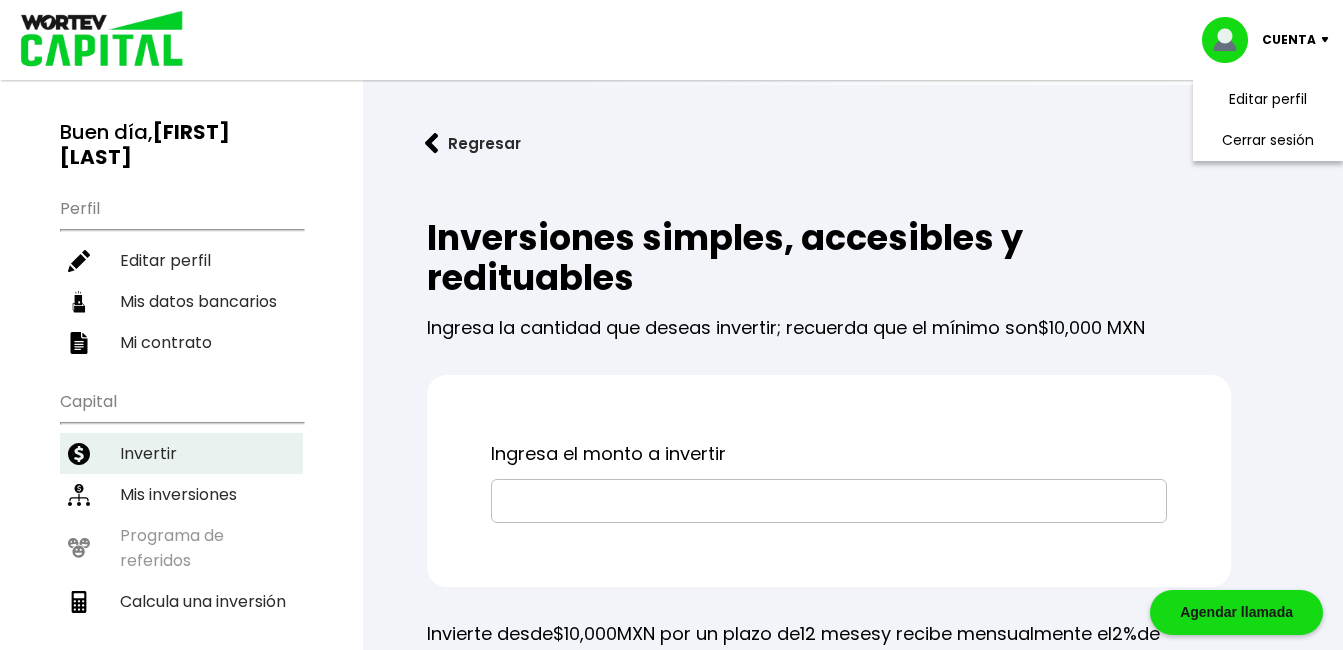 click on "Invertir" at bounding box center [181, 453] 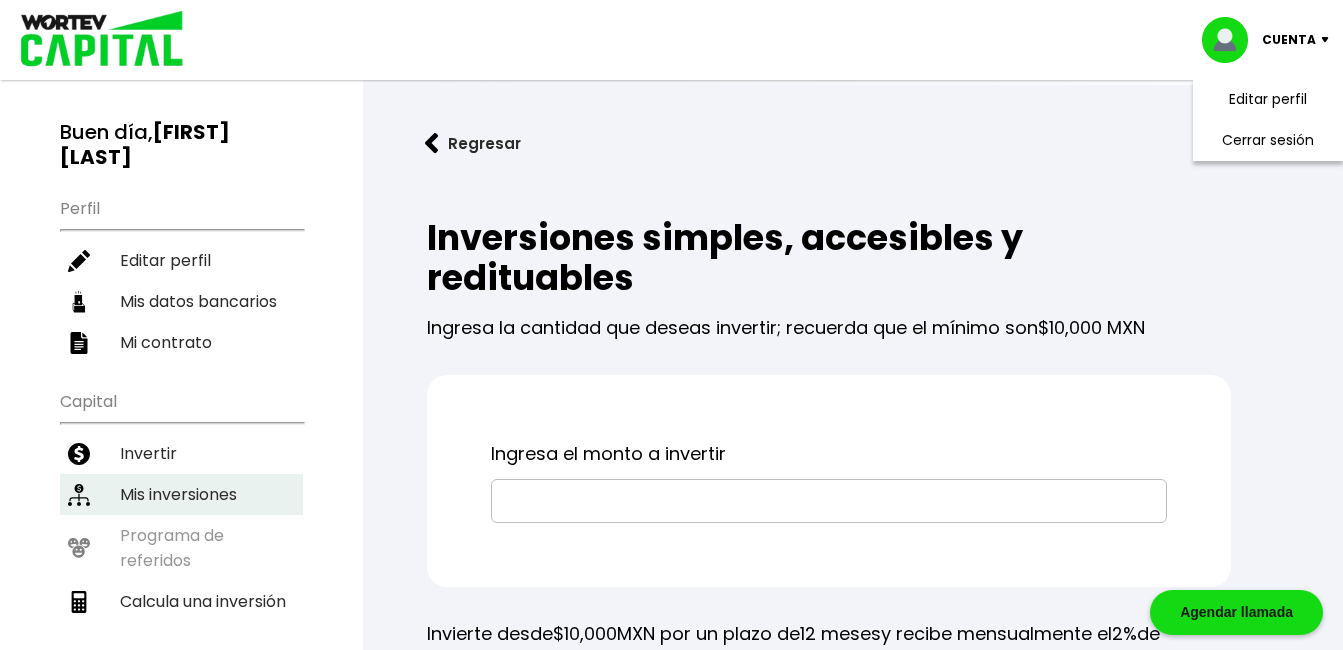 click on "Mis inversiones" at bounding box center (181, 494) 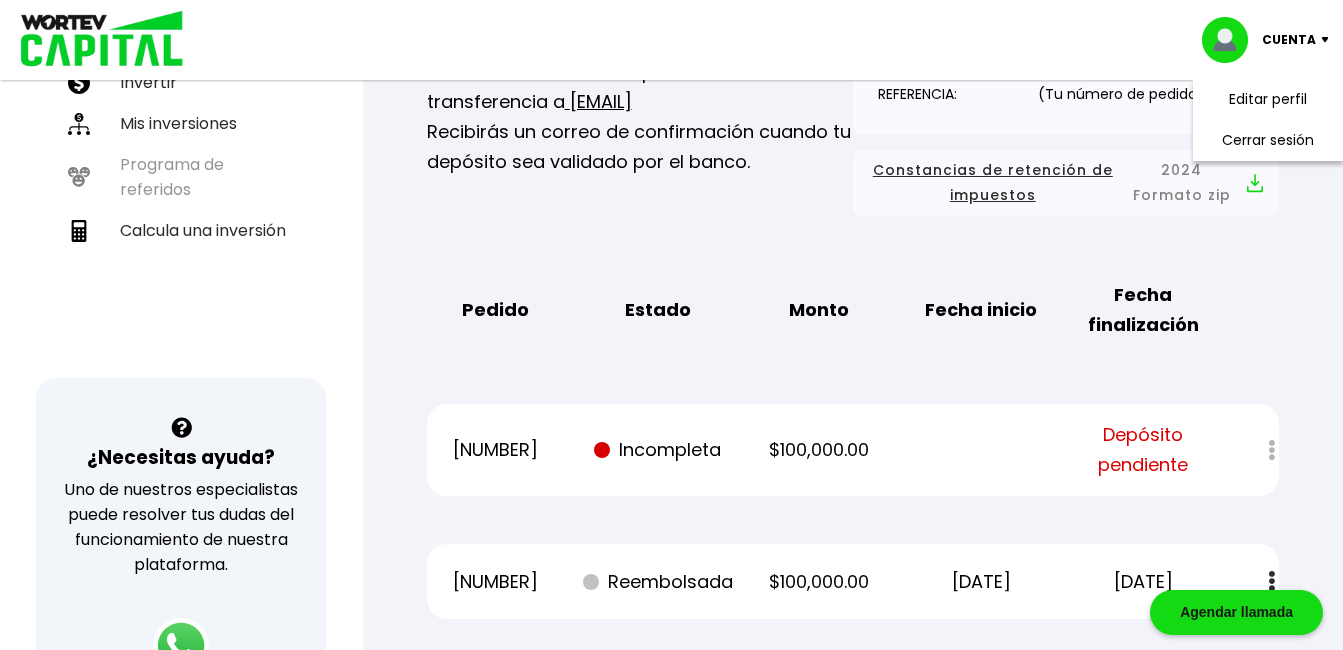 scroll, scrollTop: 385, scrollLeft: 0, axis: vertical 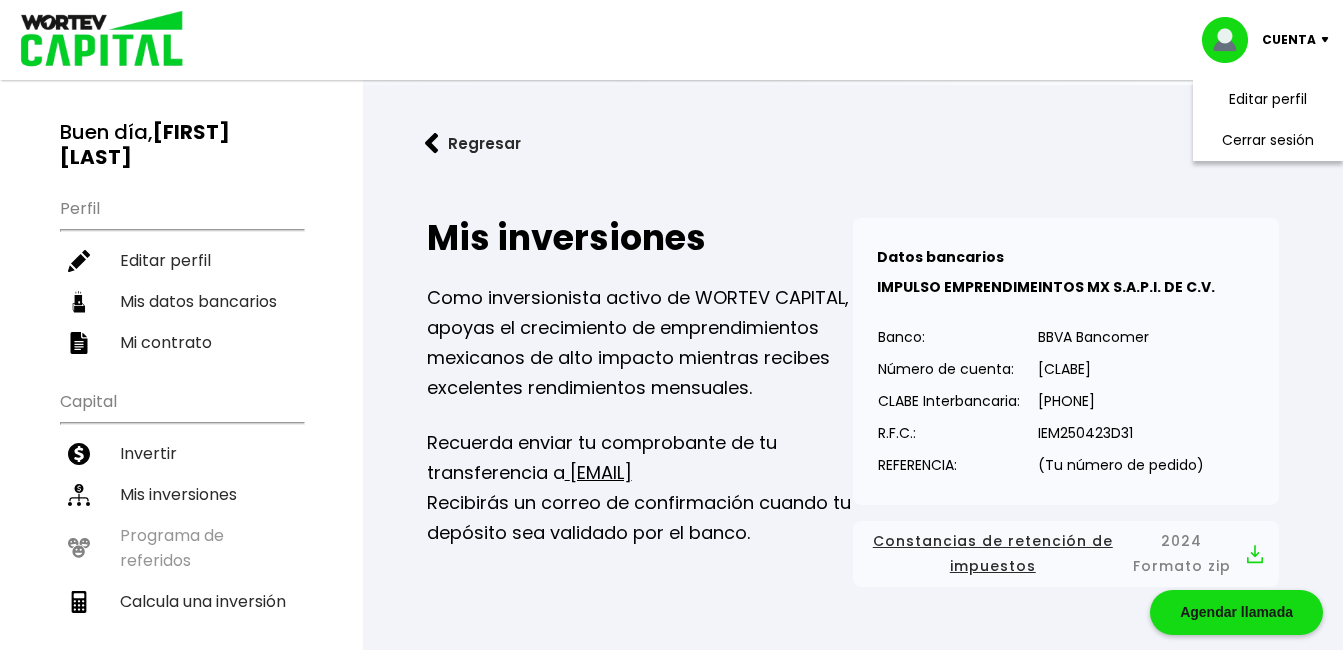 click at bounding box center (95, 40) 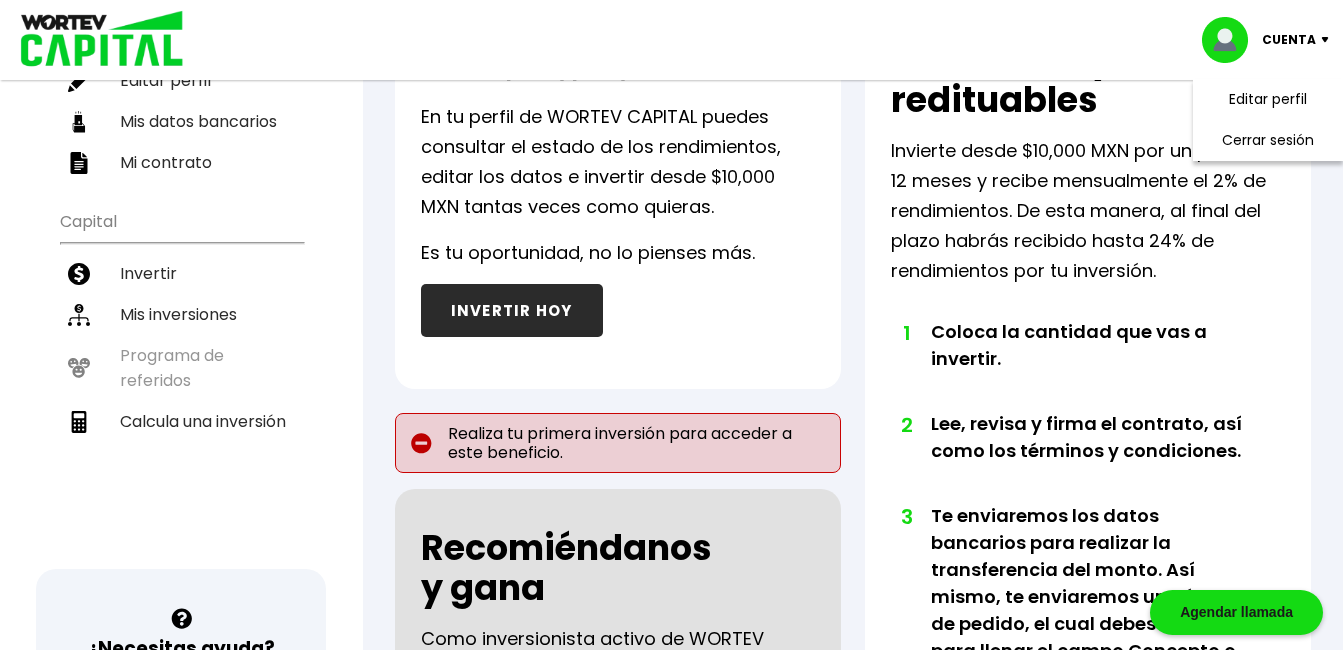 scroll, scrollTop: 0, scrollLeft: 0, axis: both 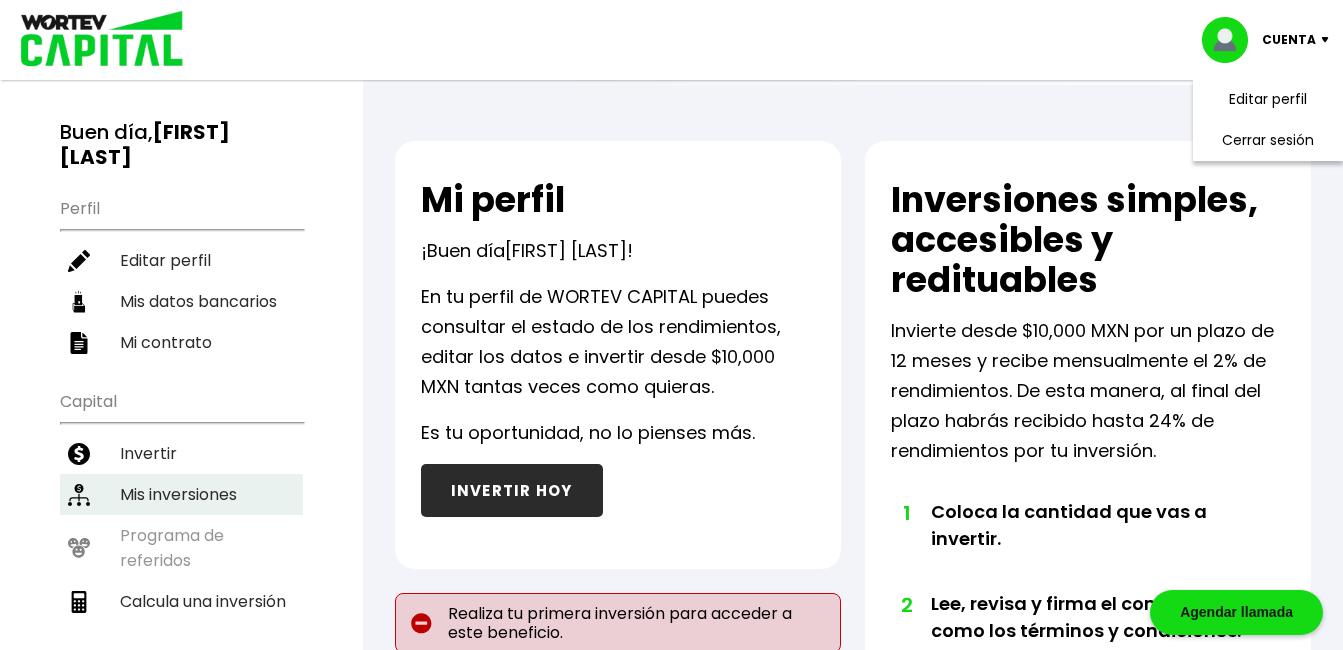 click on "Mis inversiones" at bounding box center (181, 494) 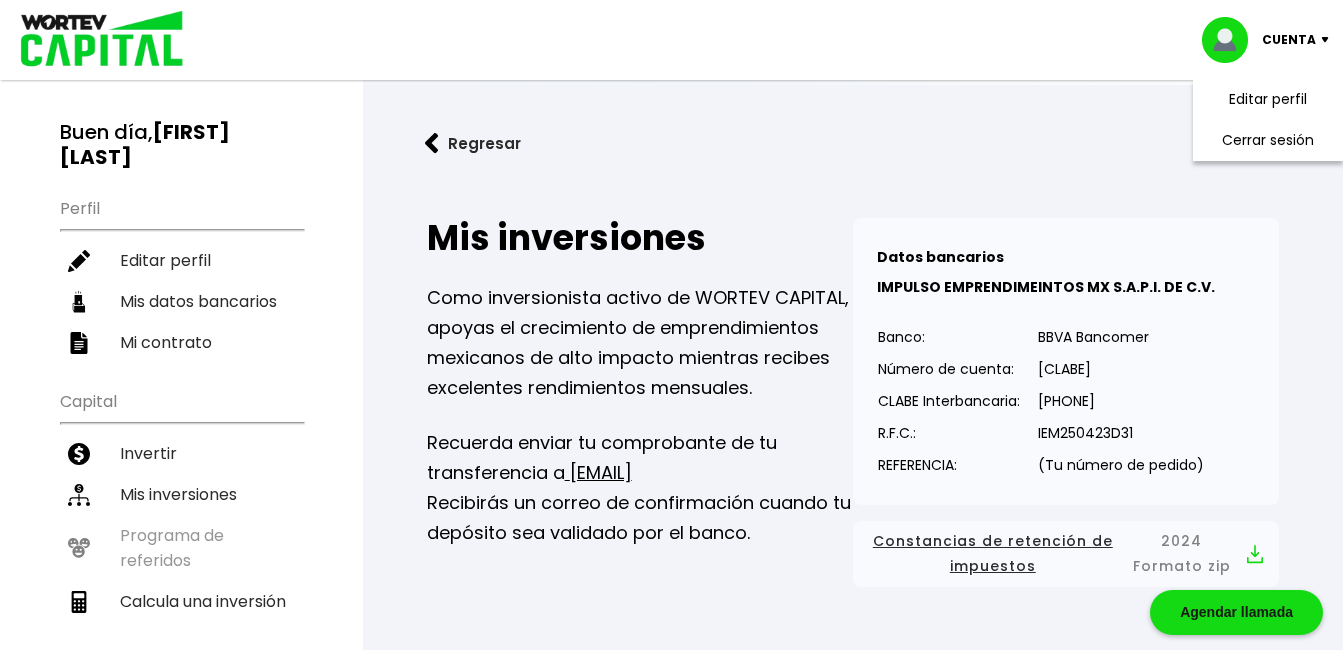 click at bounding box center [95, 40] 